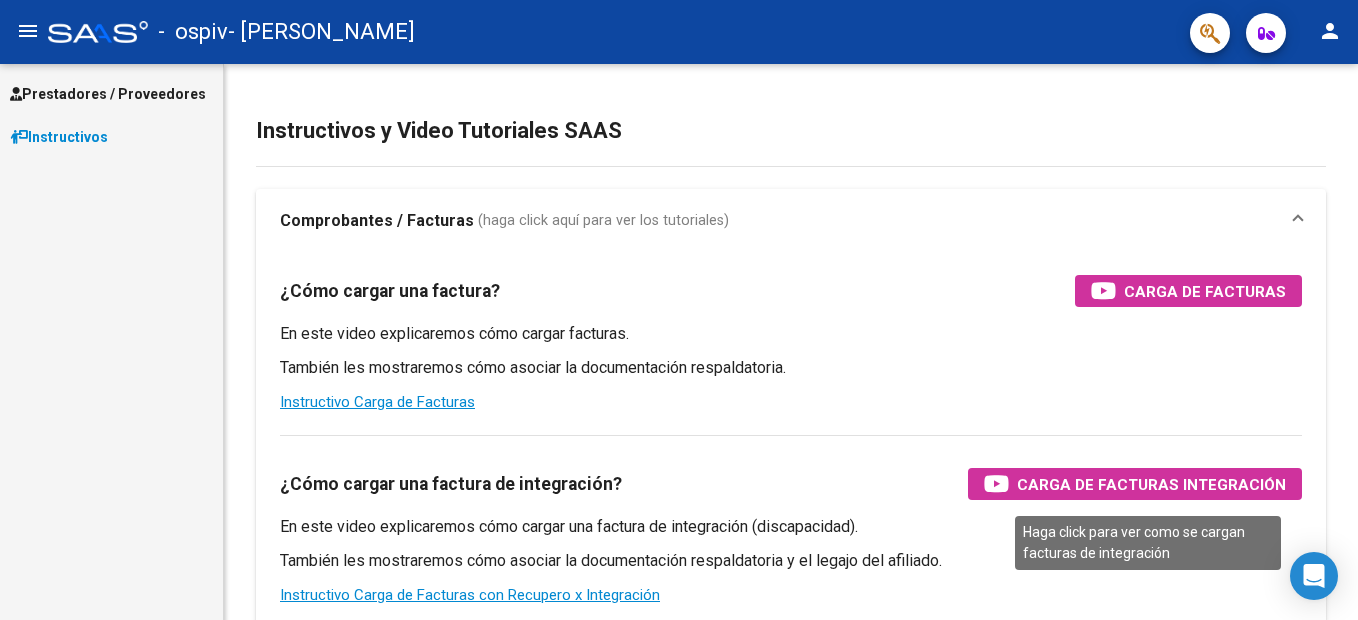 scroll, scrollTop: 0, scrollLeft: 0, axis: both 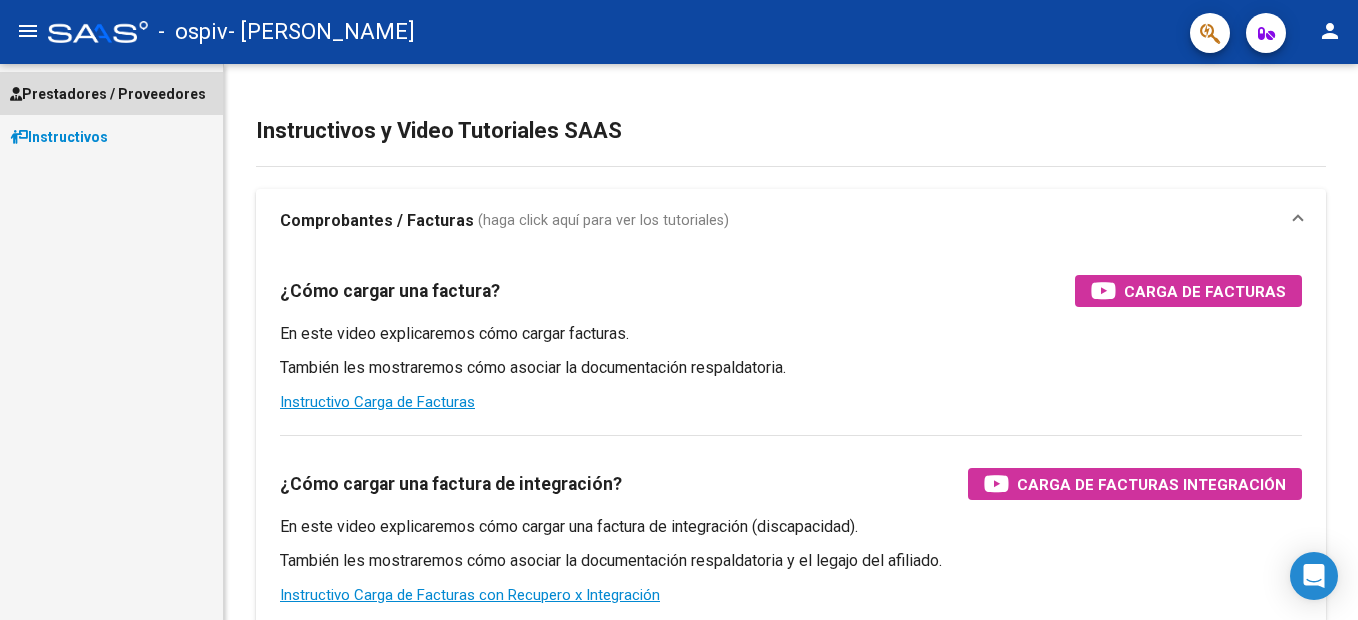 click on "Prestadores / Proveedores" at bounding box center [108, 94] 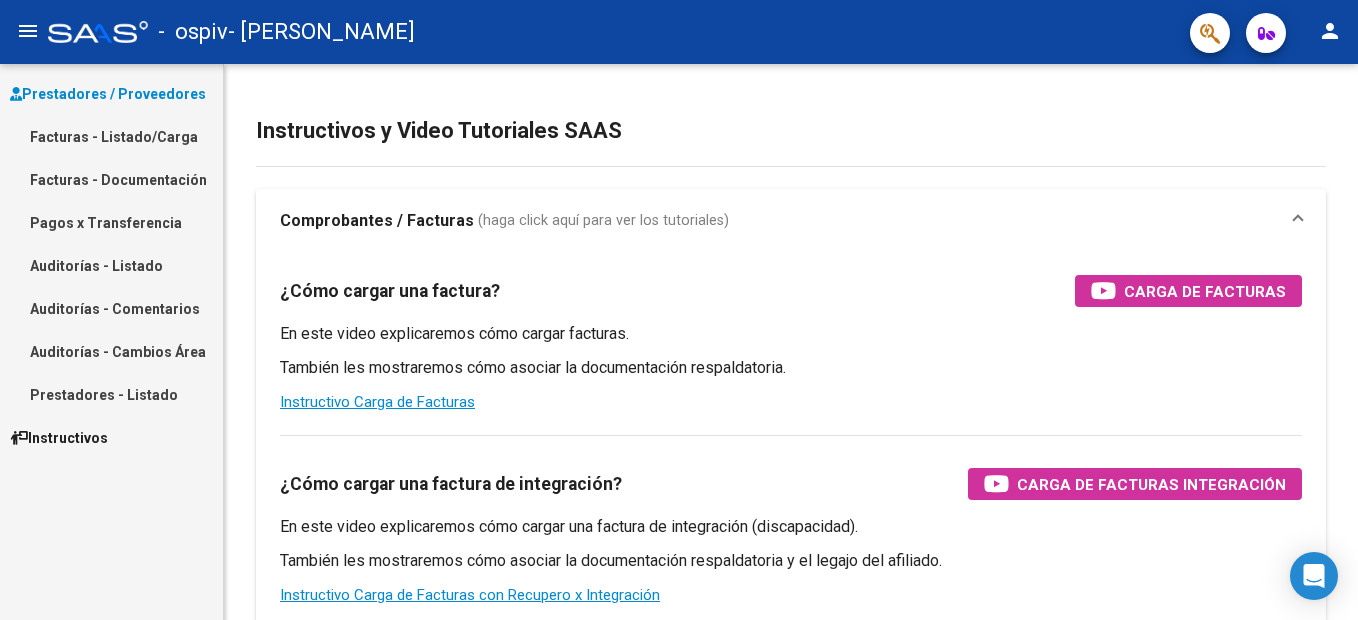 click on "Facturas - Listado/Carga" at bounding box center [111, 136] 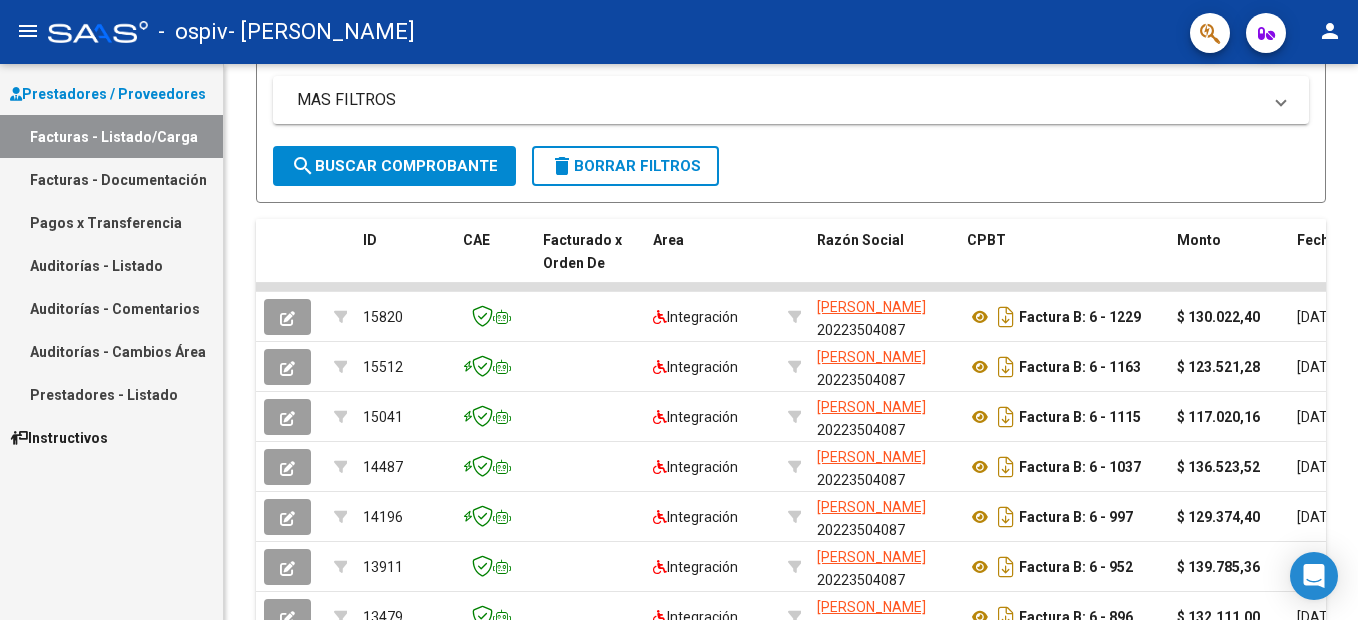 scroll, scrollTop: 0, scrollLeft: 0, axis: both 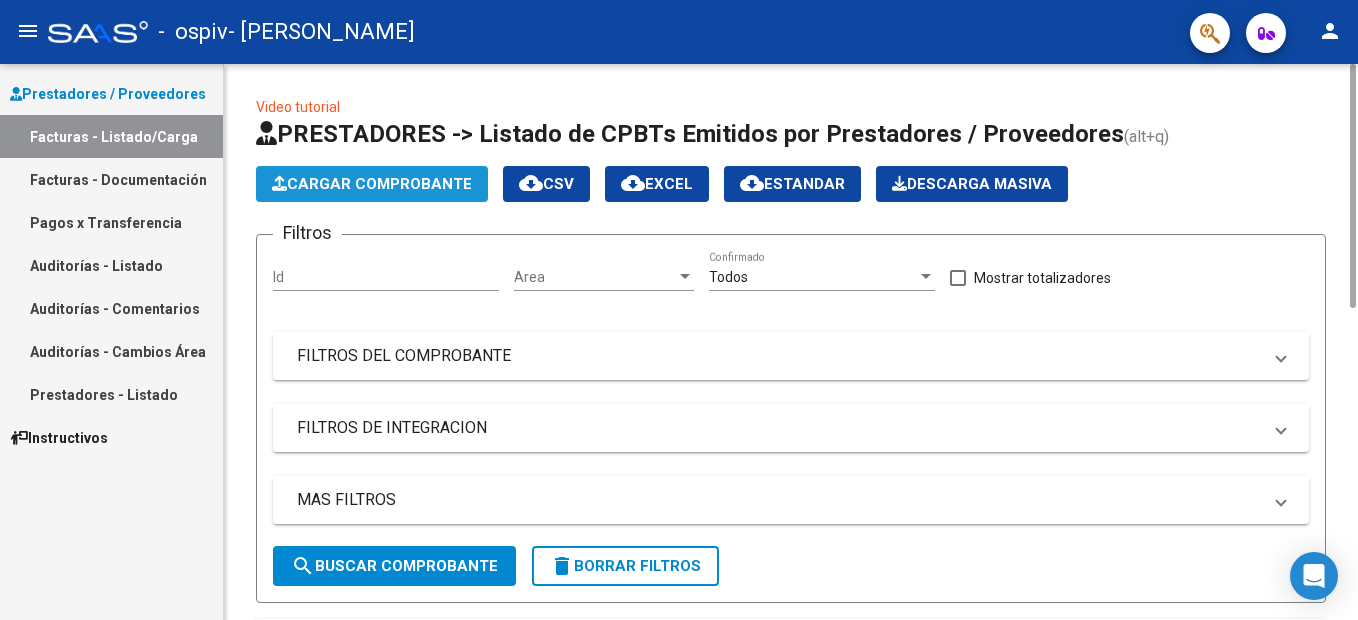 click on "Cargar Comprobante" 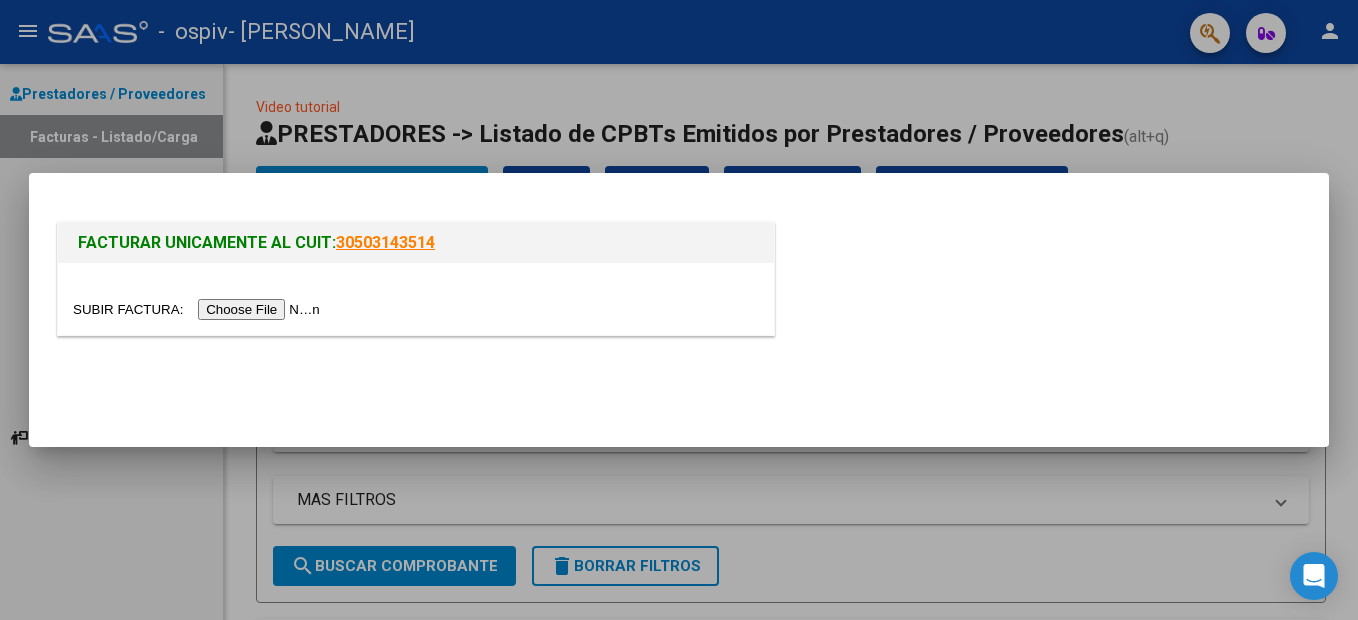 click at bounding box center [199, 309] 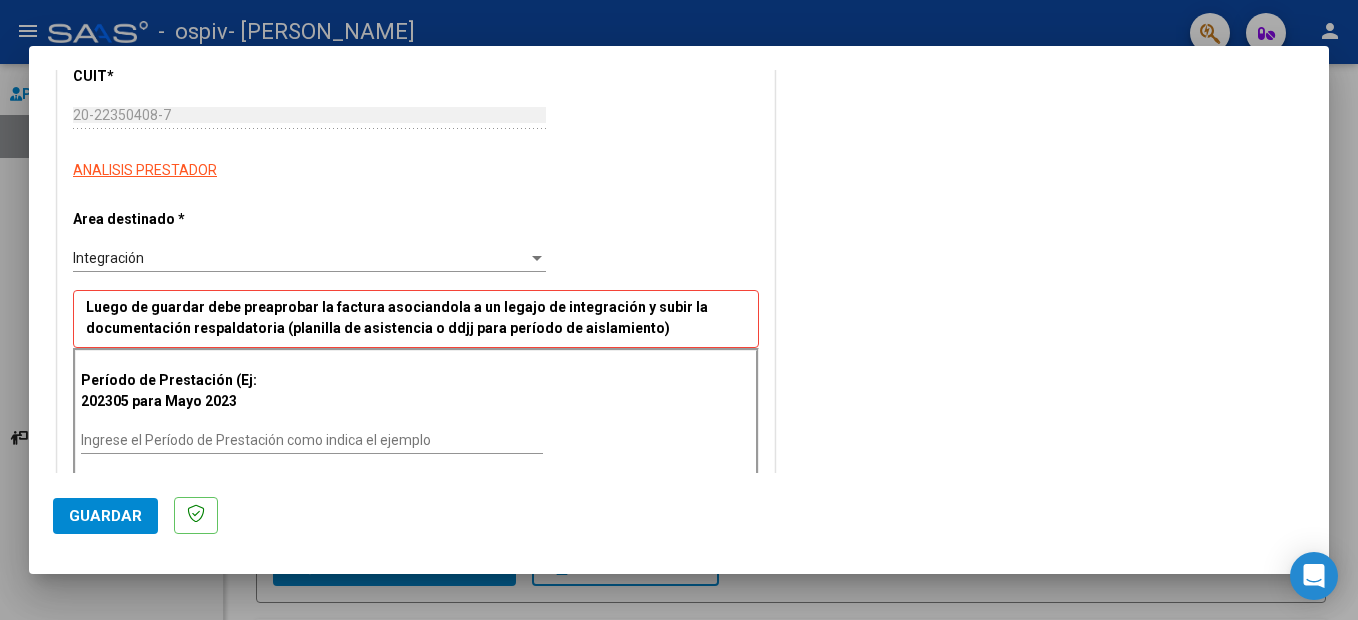 scroll, scrollTop: 400, scrollLeft: 0, axis: vertical 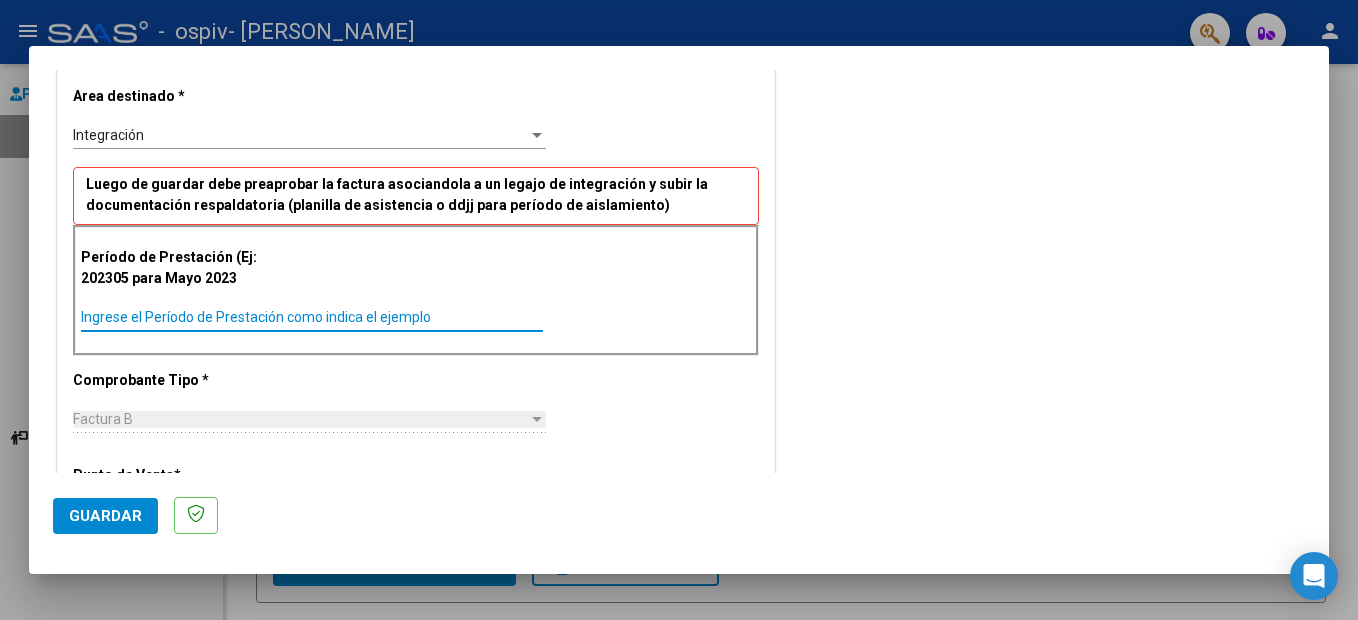 click on "Ingrese el Período de Prestación como indica el ejemplo" at bounding box center (312, 317) 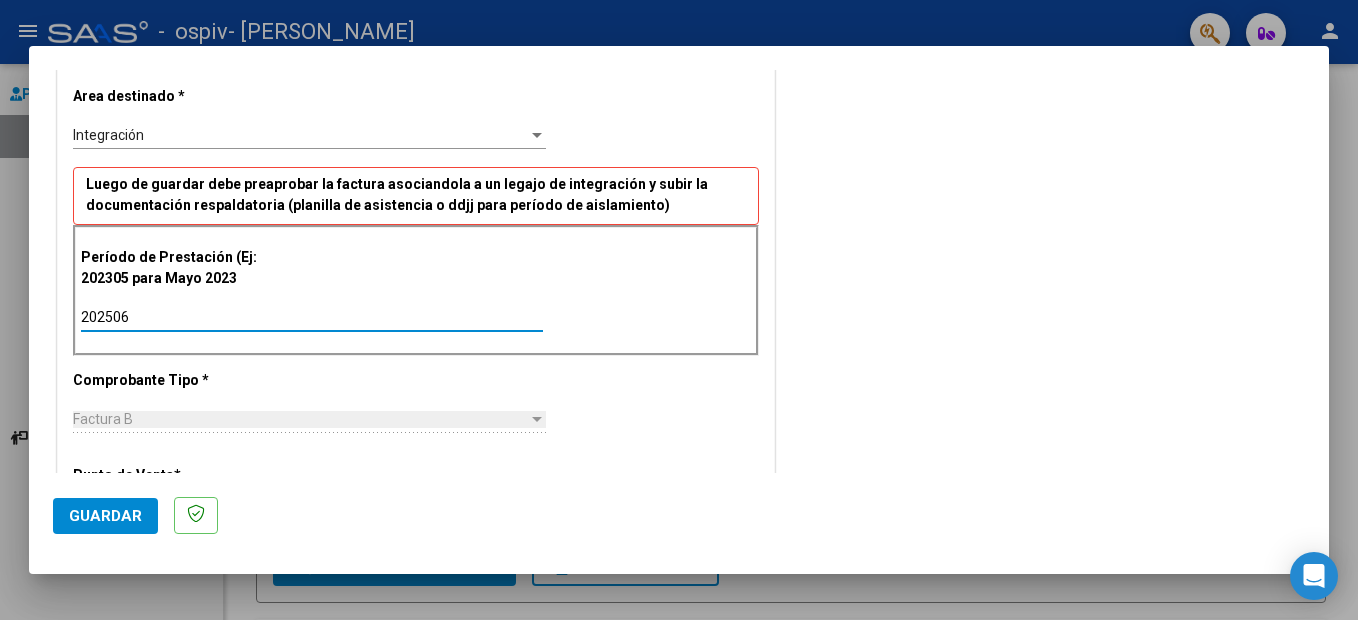 type on "202506" 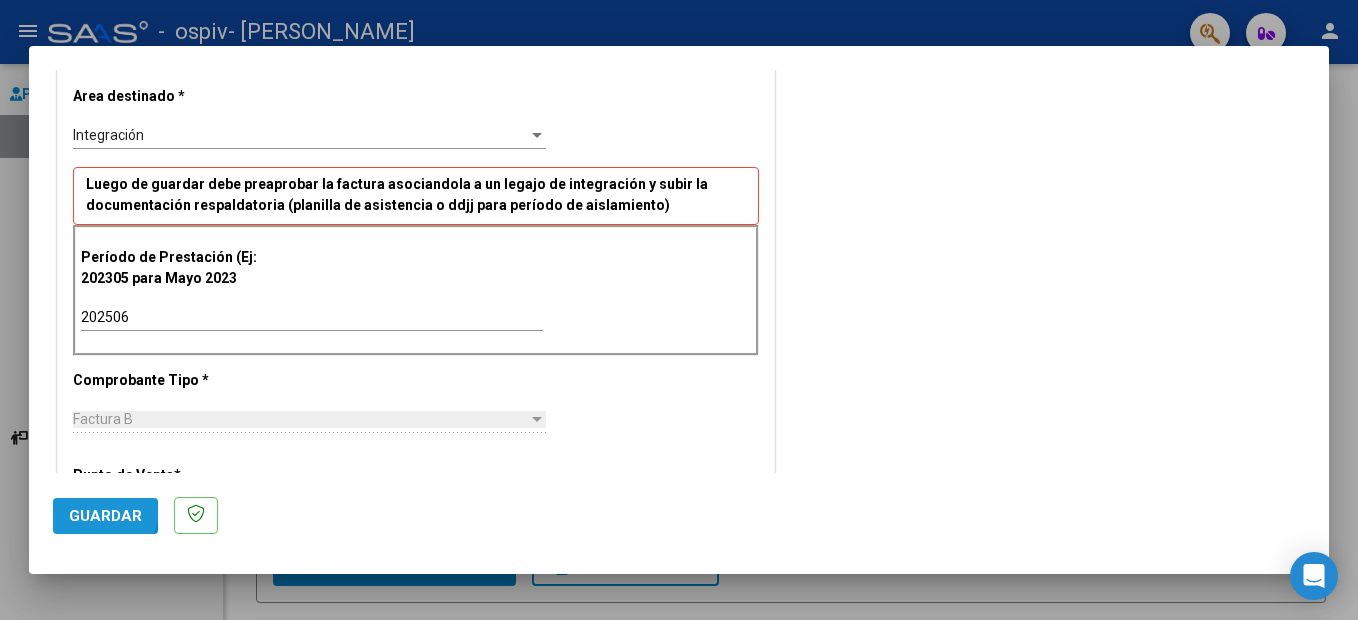 click on "Guardar" 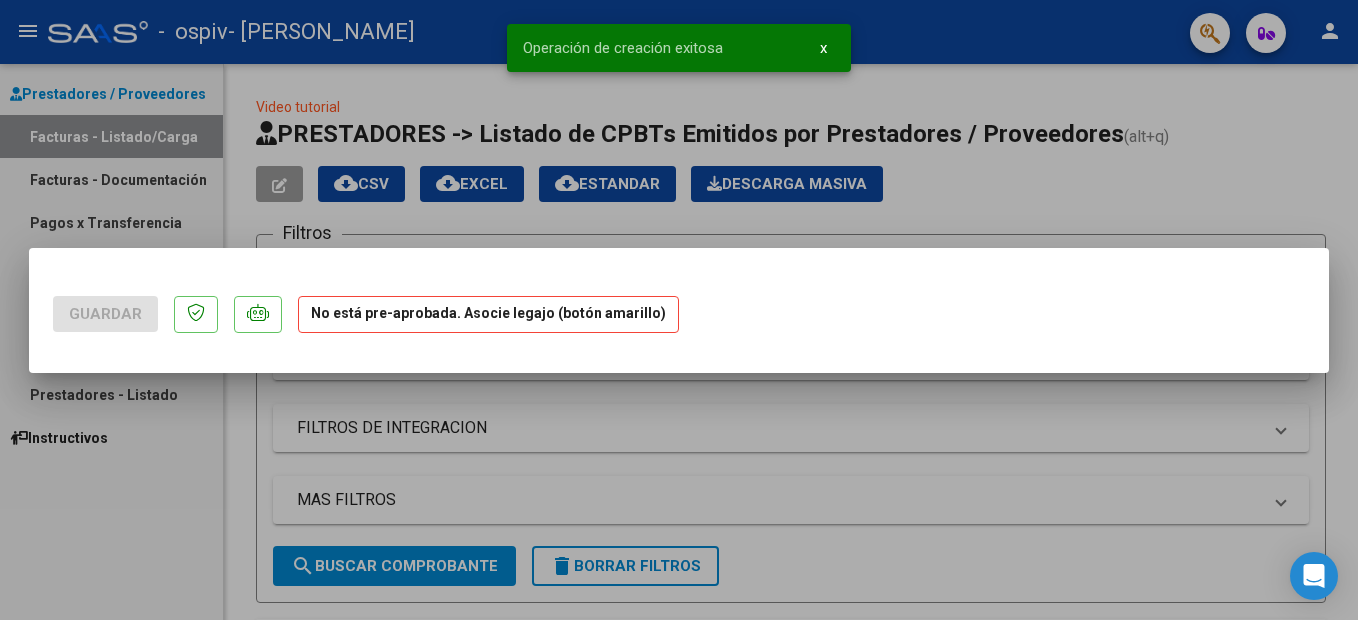 scroll, scrollTop: 0, scrollLeft: 0, axis: both 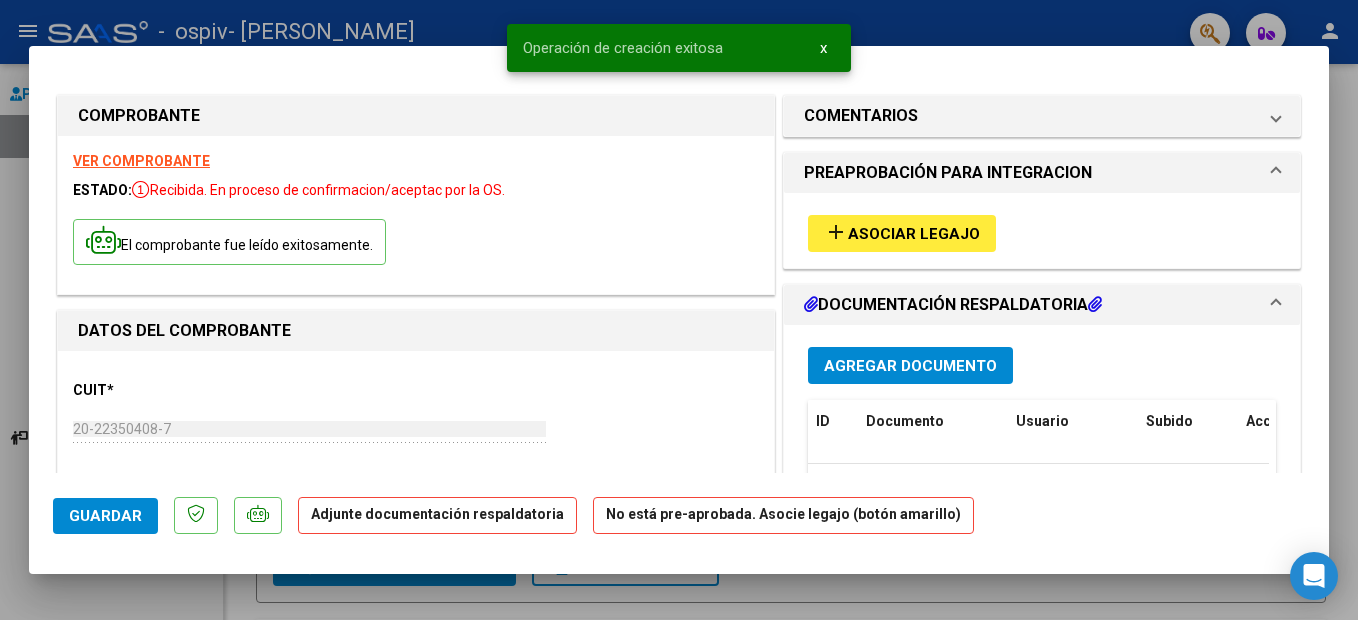 click on "Asociar Legajo" at bounding box center [914, 234] 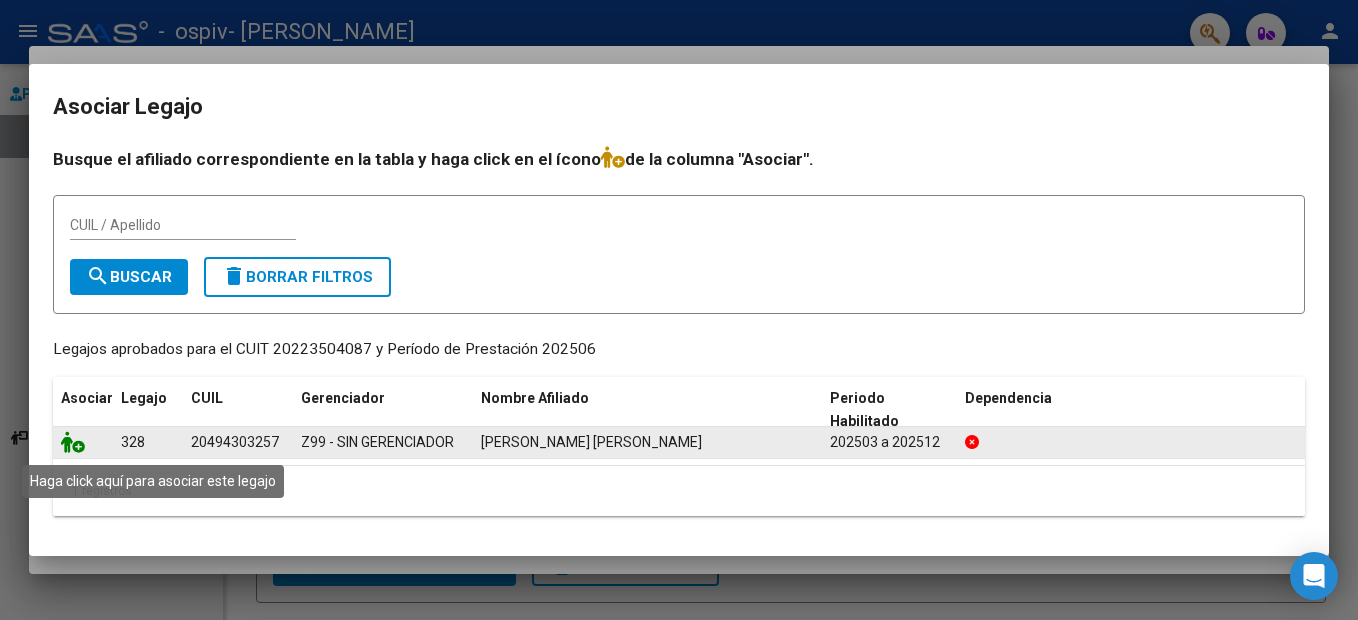 click 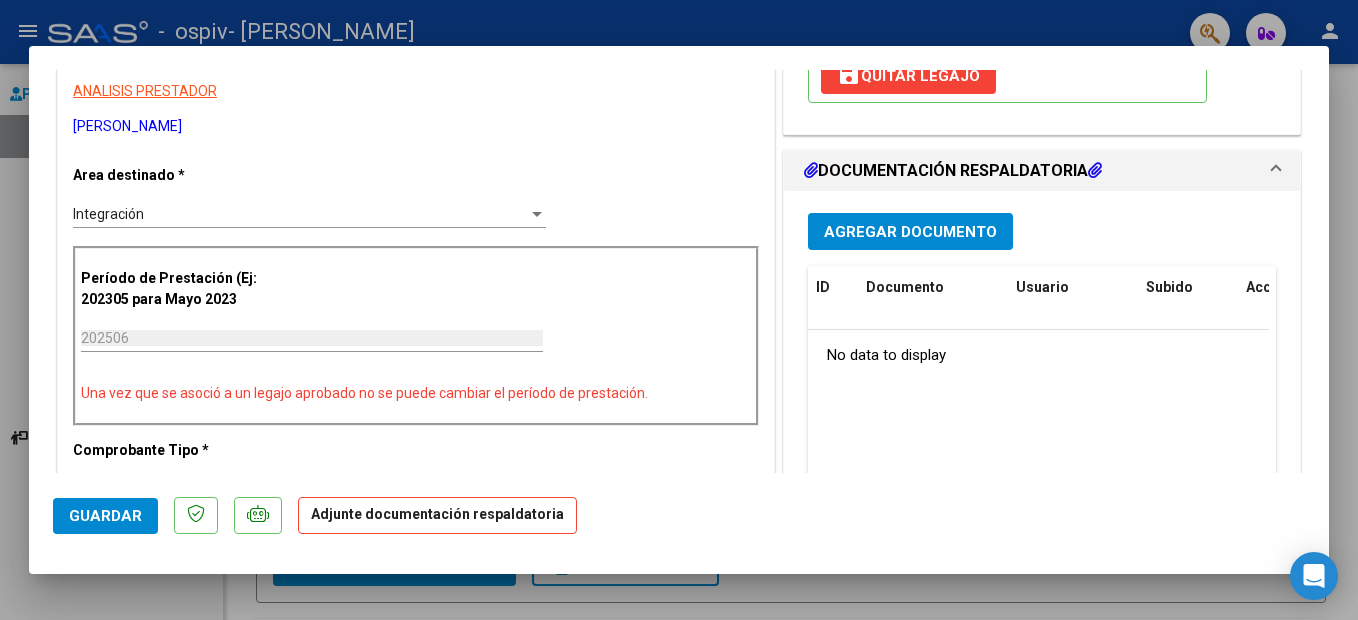 scroll, scrollTop: 400, scrollLeft: 0, axis: vertical 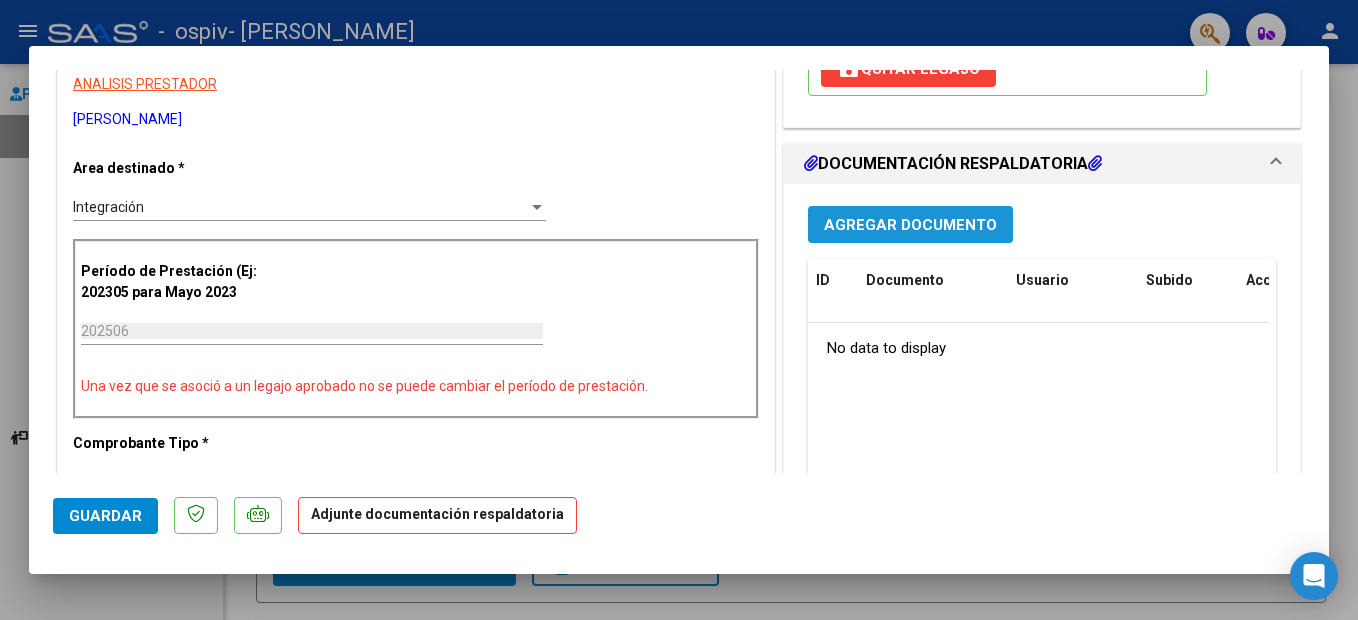 click on "Agregar Documento" at bounding box center (910, 225) 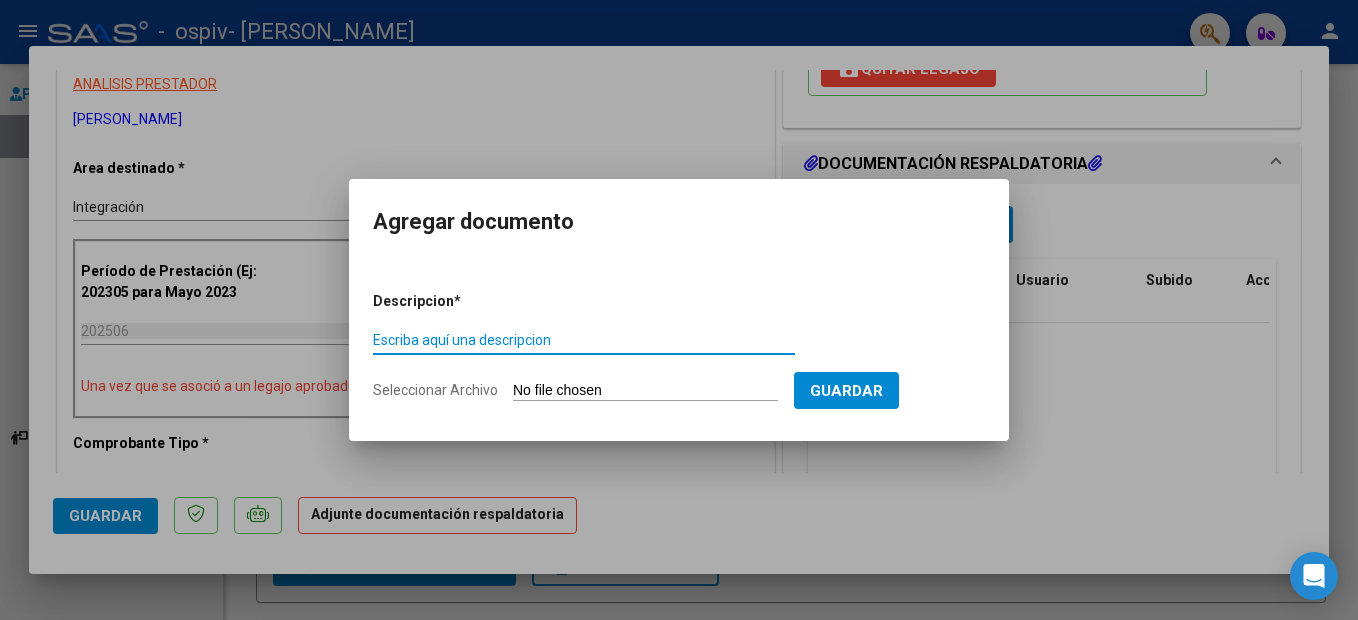 click on "Escriba aquí una descripcion" at bounding box center (584, 340) 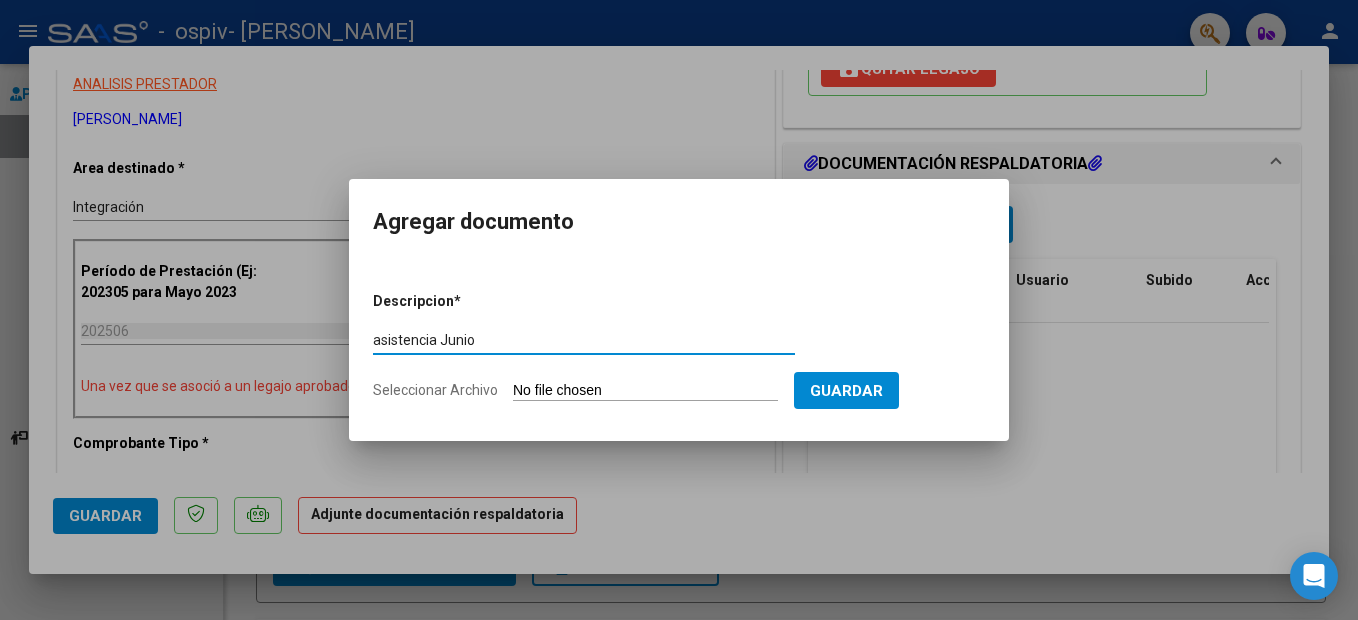 type on "asistencia Junio" 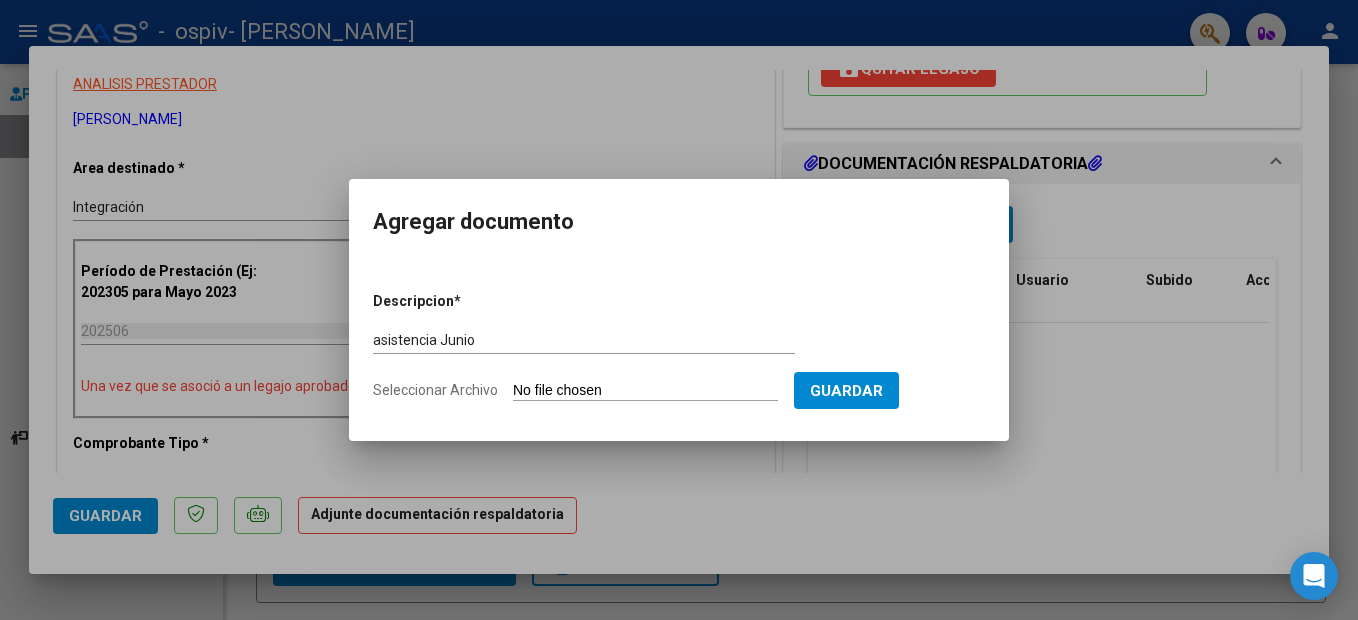 click on "Seleccionar Archivo" at bounding box center (645, 391) 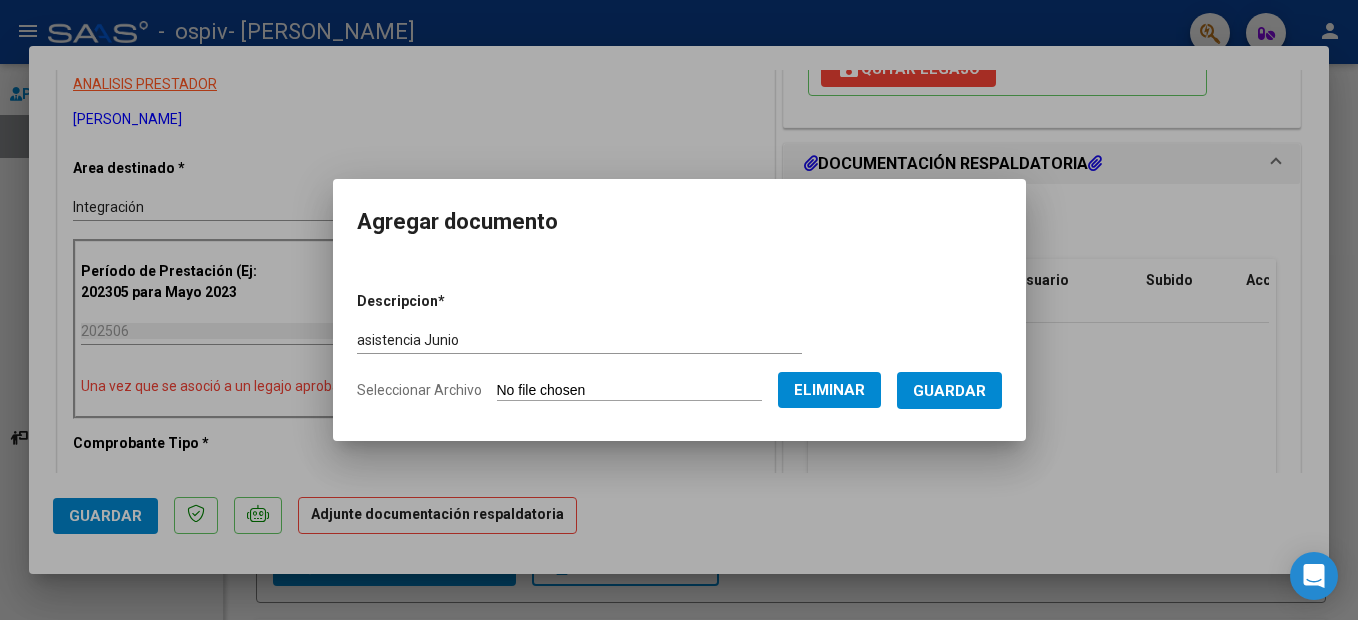 click on "Guardar" at bounding box center (949, 391) 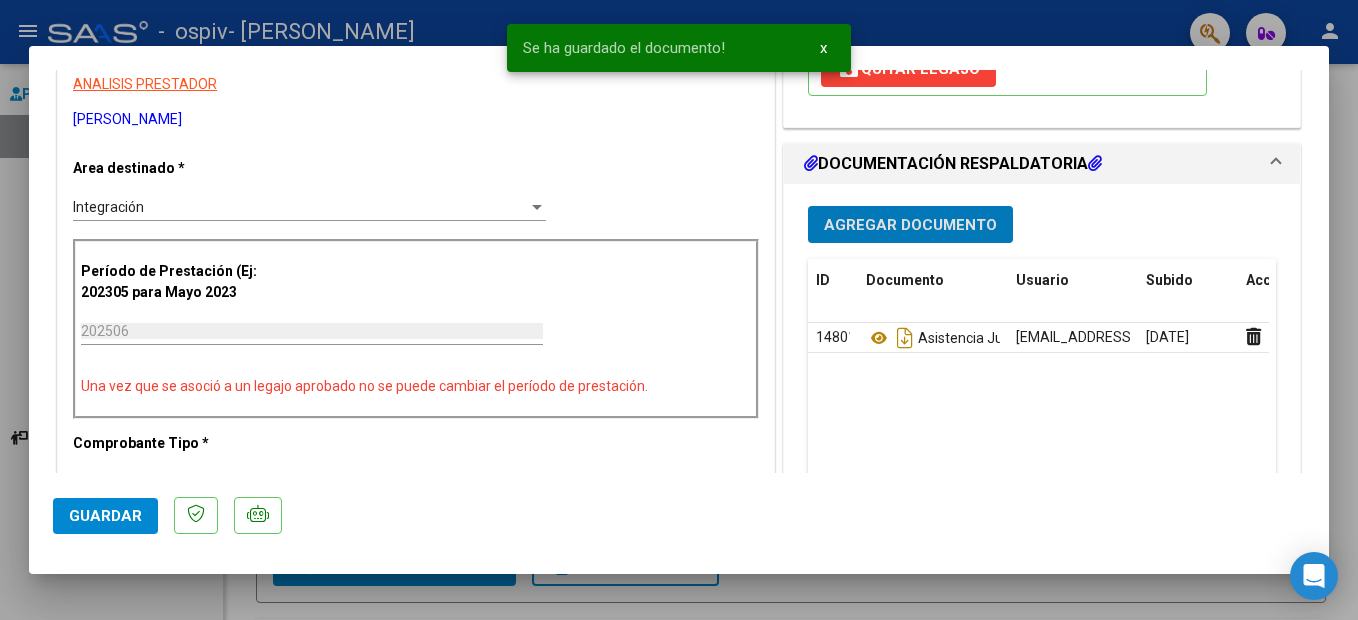 click on "Agregar Documento" at bounding box center [910, 225] 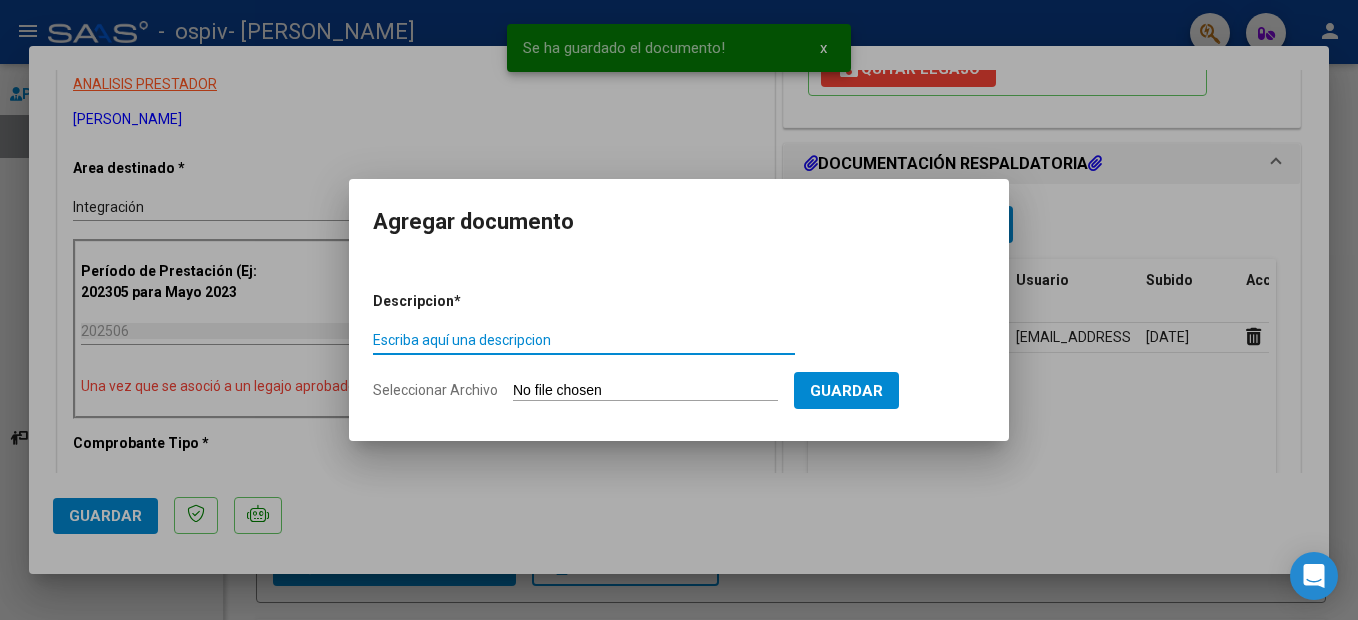 click on "Escriba aquí una descripcion" at bounding box center [584, 340] 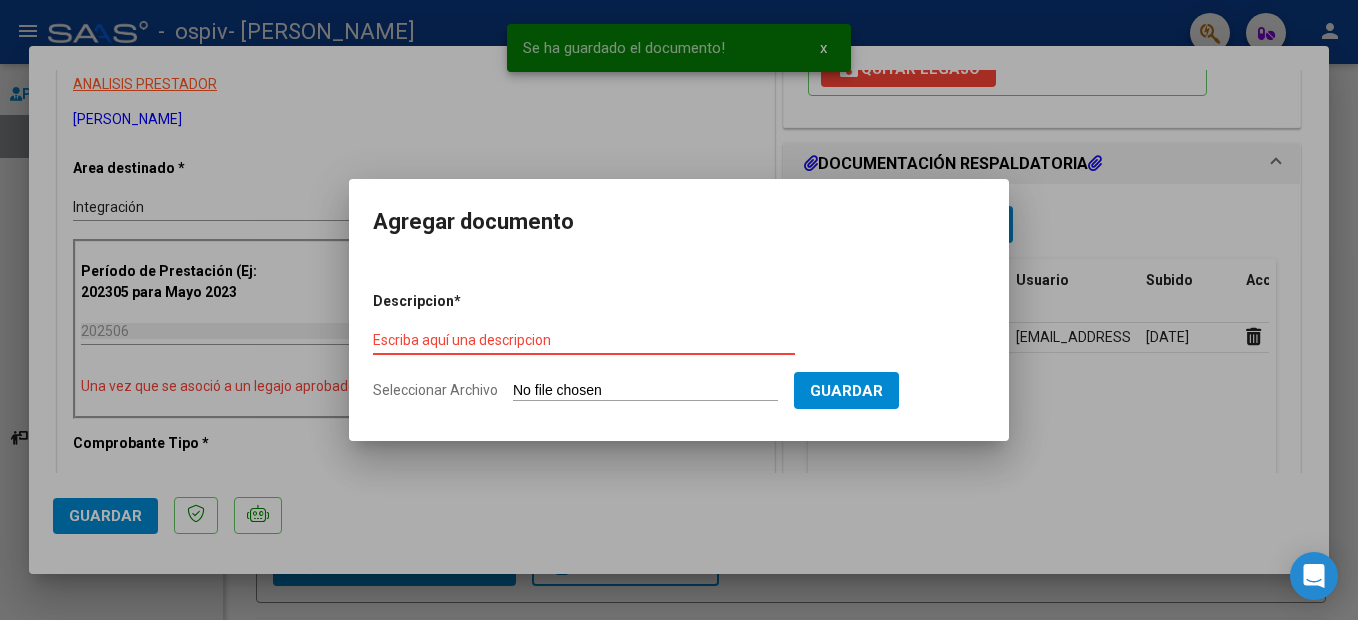 click on "Escriba aquí una descripcion" at bounding box center [584, 340] 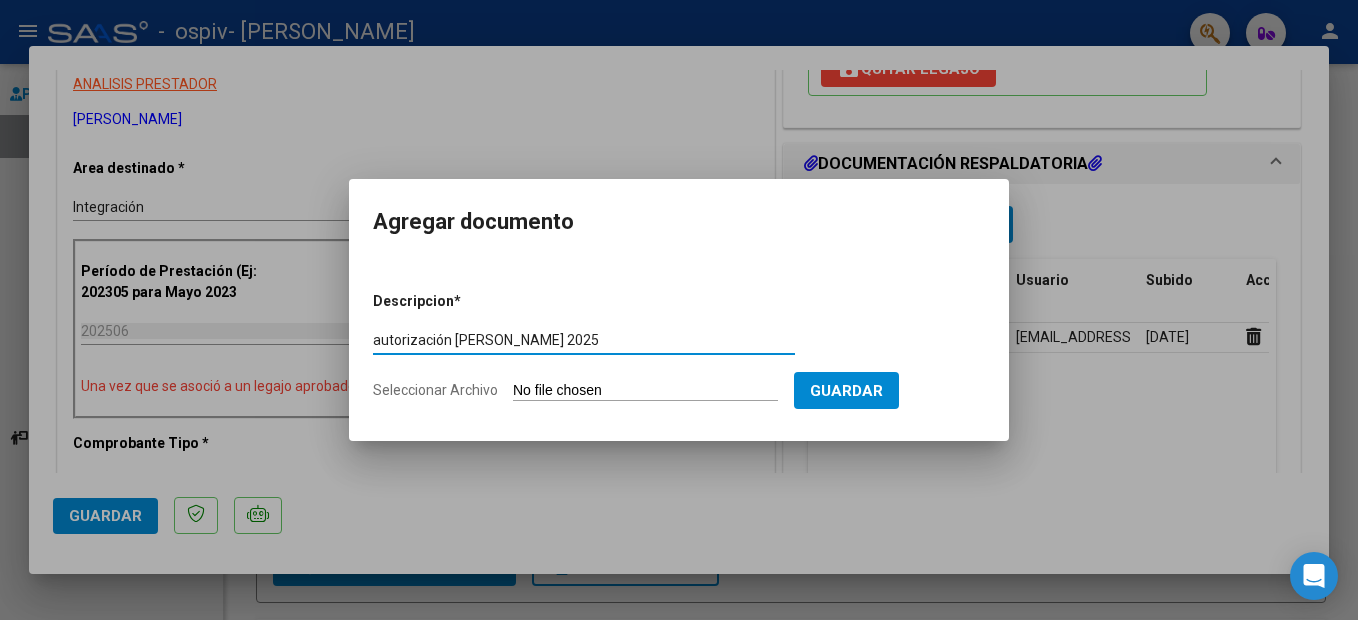 click on "autorización [PERSON_NAME] 2025" at bounding box center (584, 340) 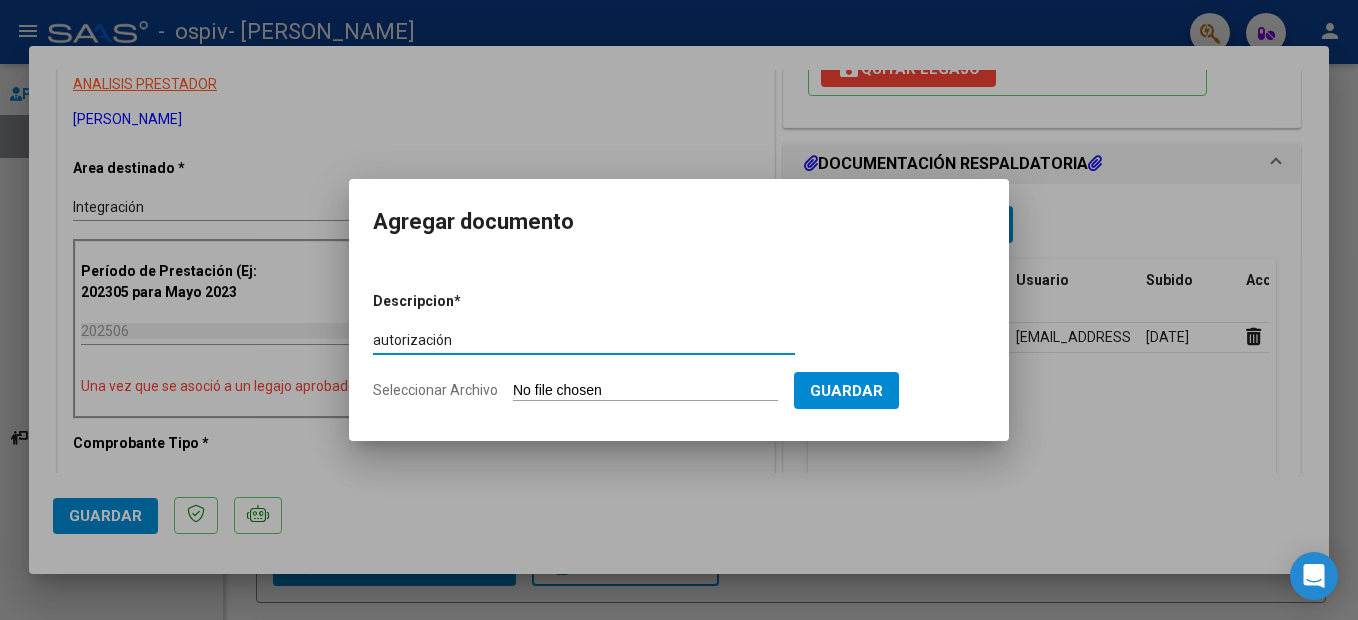 type on "autorización figola  2025" 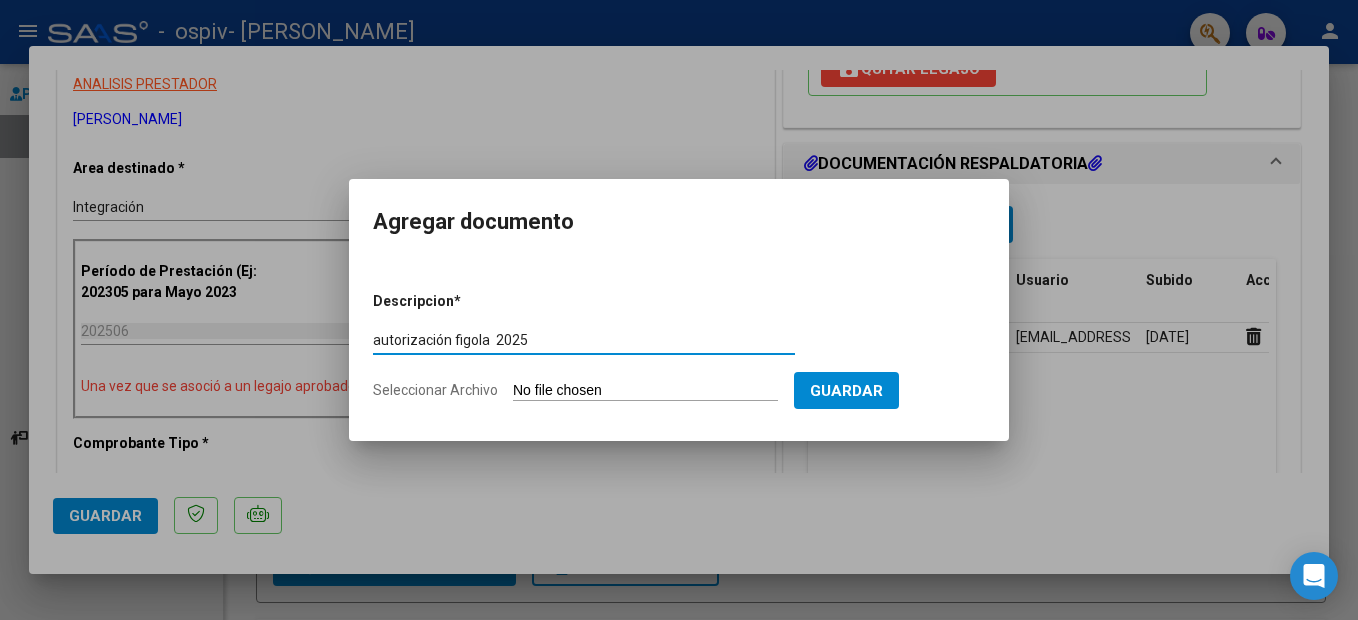 click on "Seleccionar Archivo" at bounding box center (645, 391) 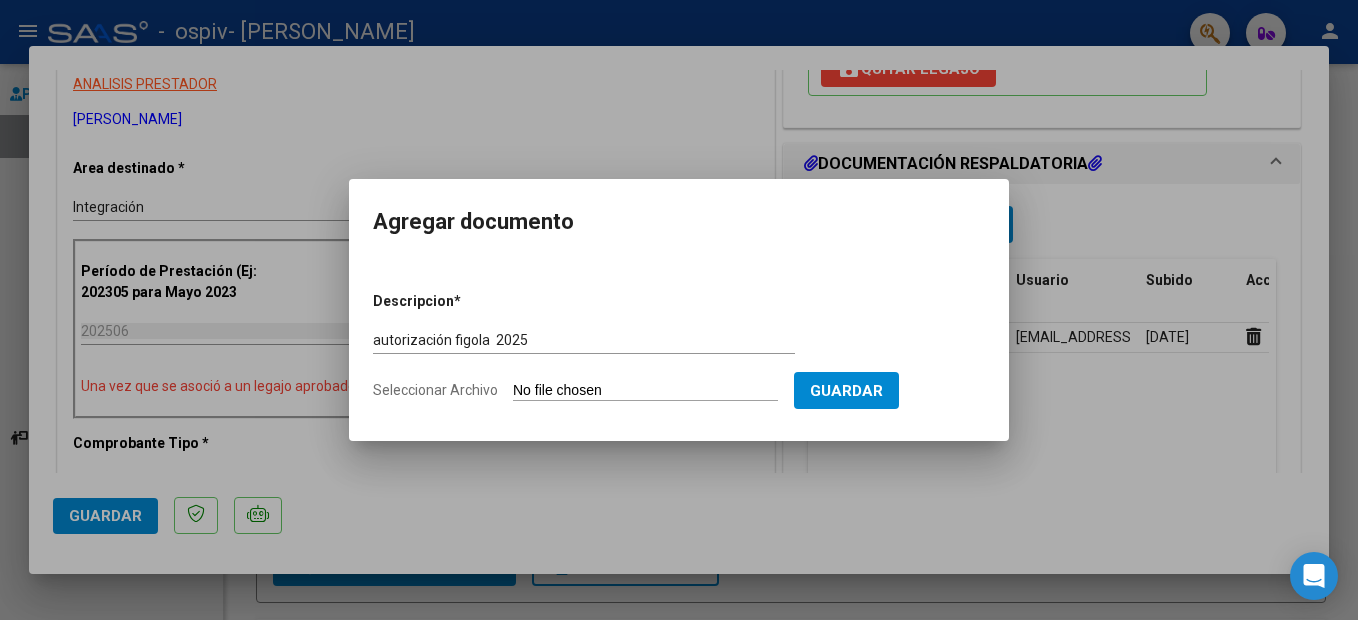 type on "C:\fakepath\autorización [PERSON_NAME] TRASLADO ESCUELA.pdf" 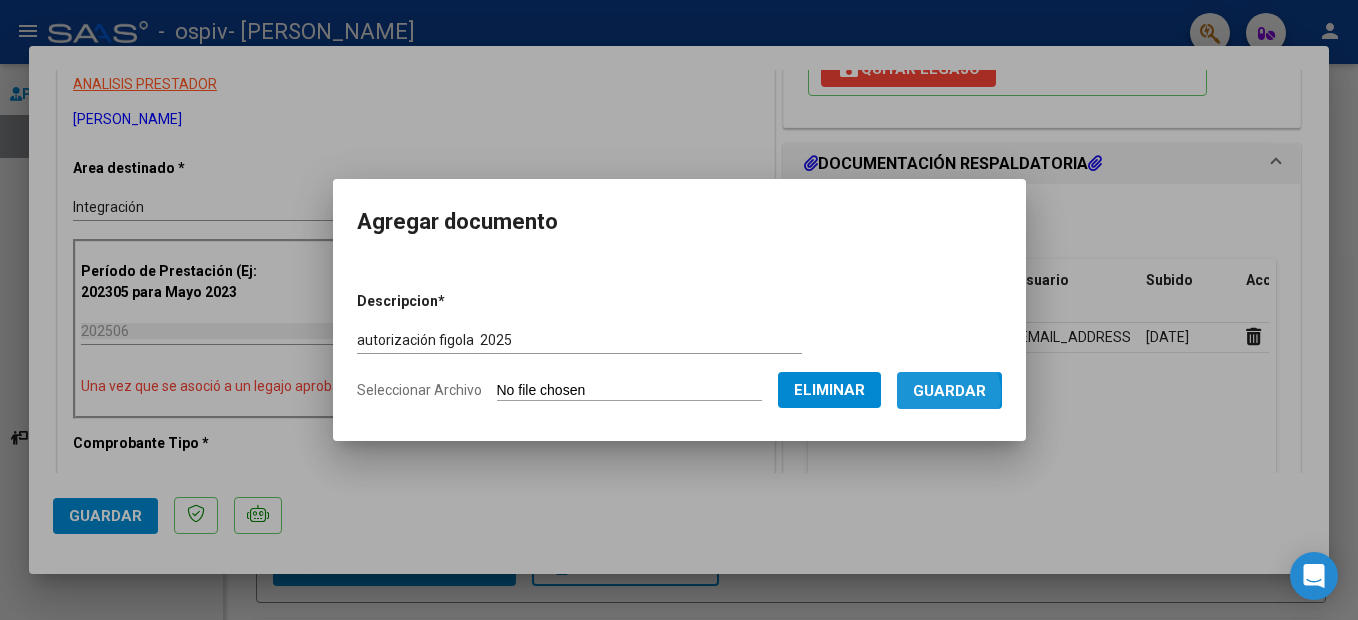click on "Guardar" at bounding box center (949, 391) 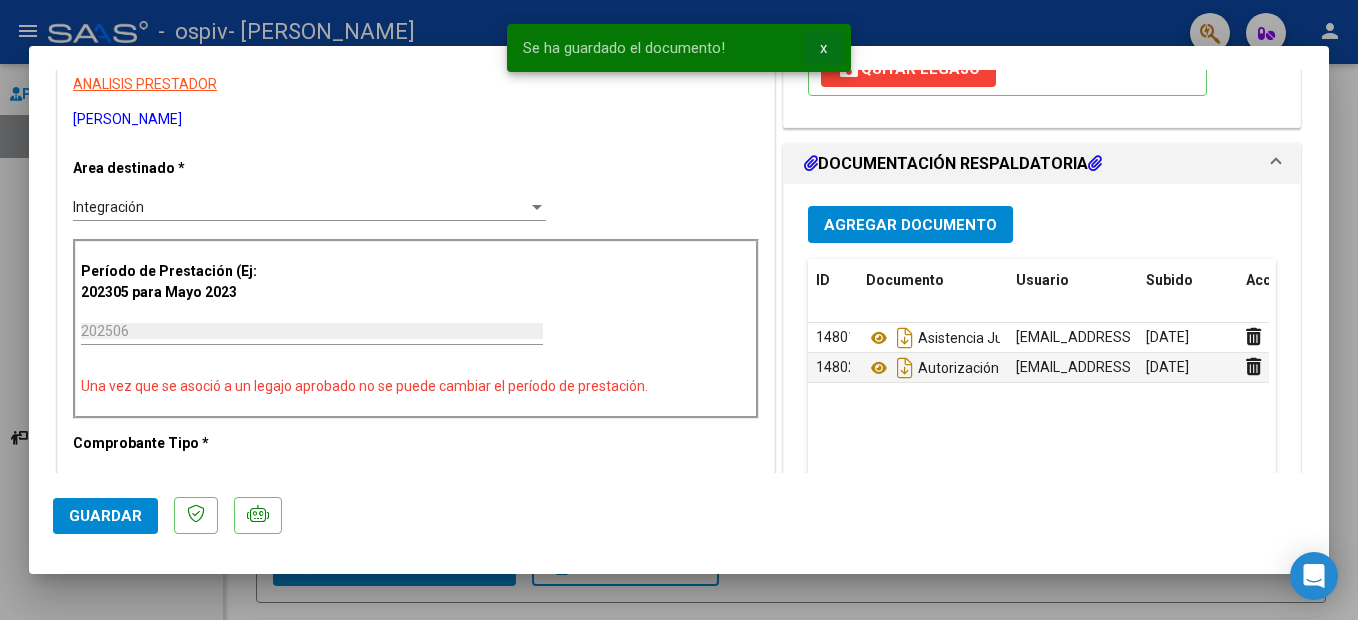 click on "x" at bounding box center [823, 48] 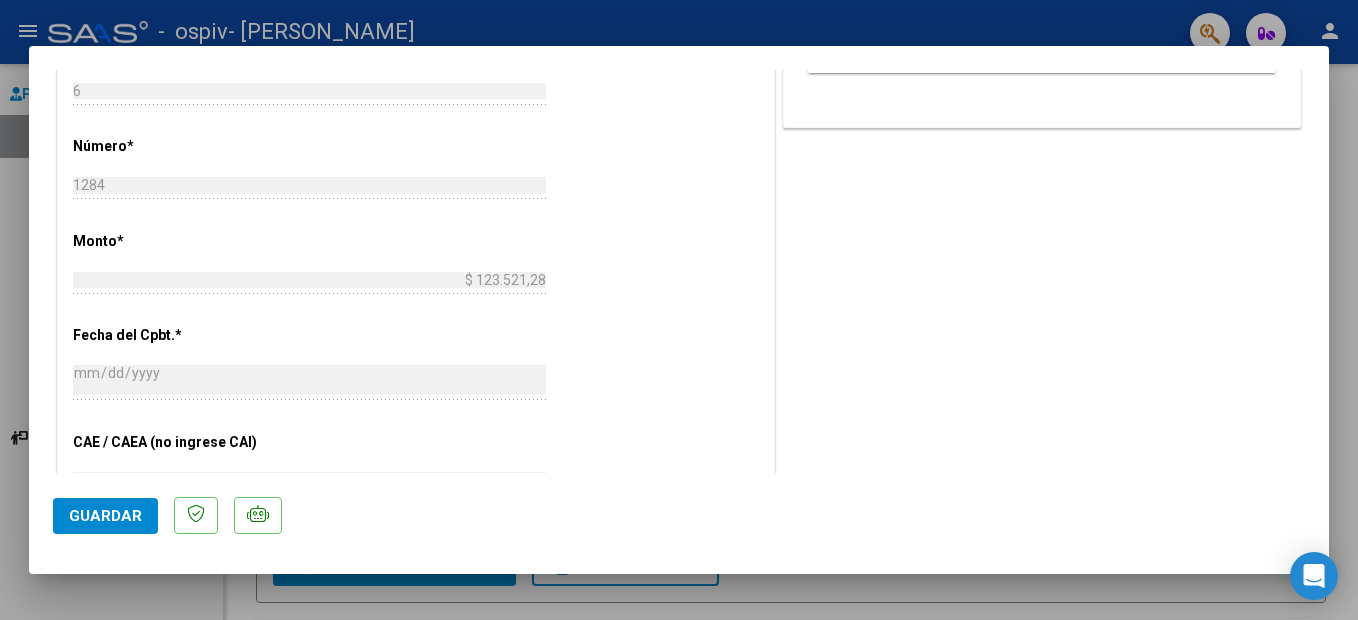 scroll, scrollTop: 900, scrollLeft: 0, axis: vertical 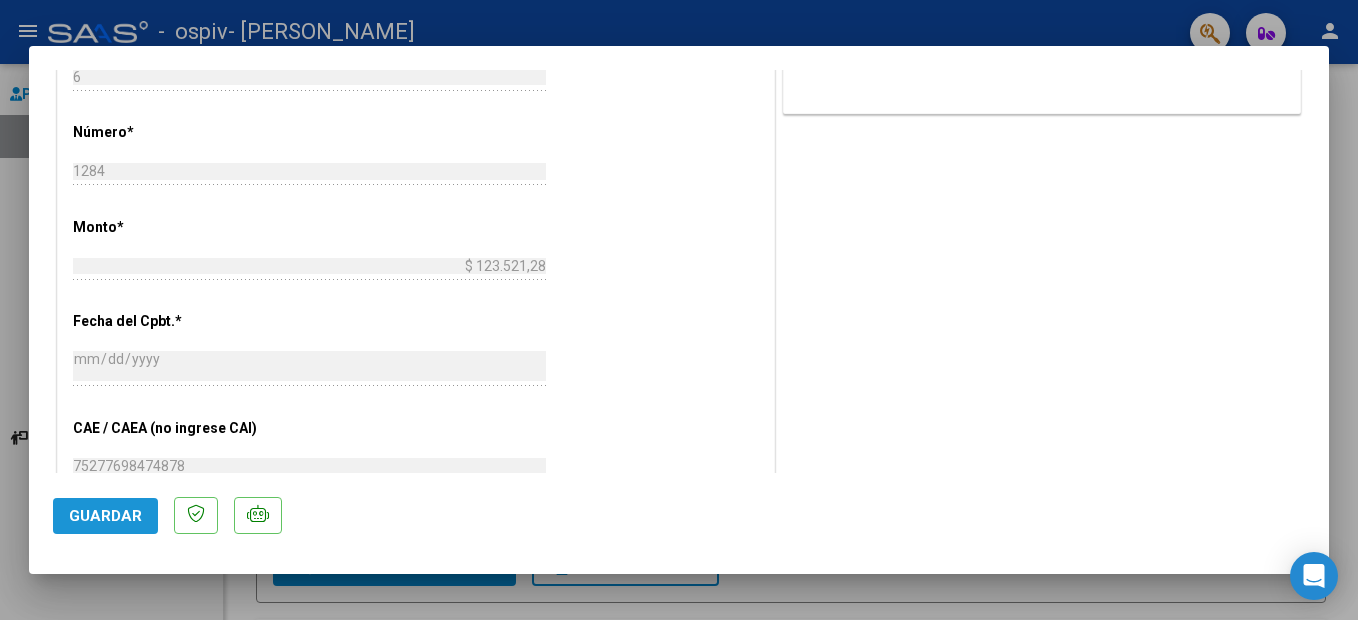 click on "Guardar" 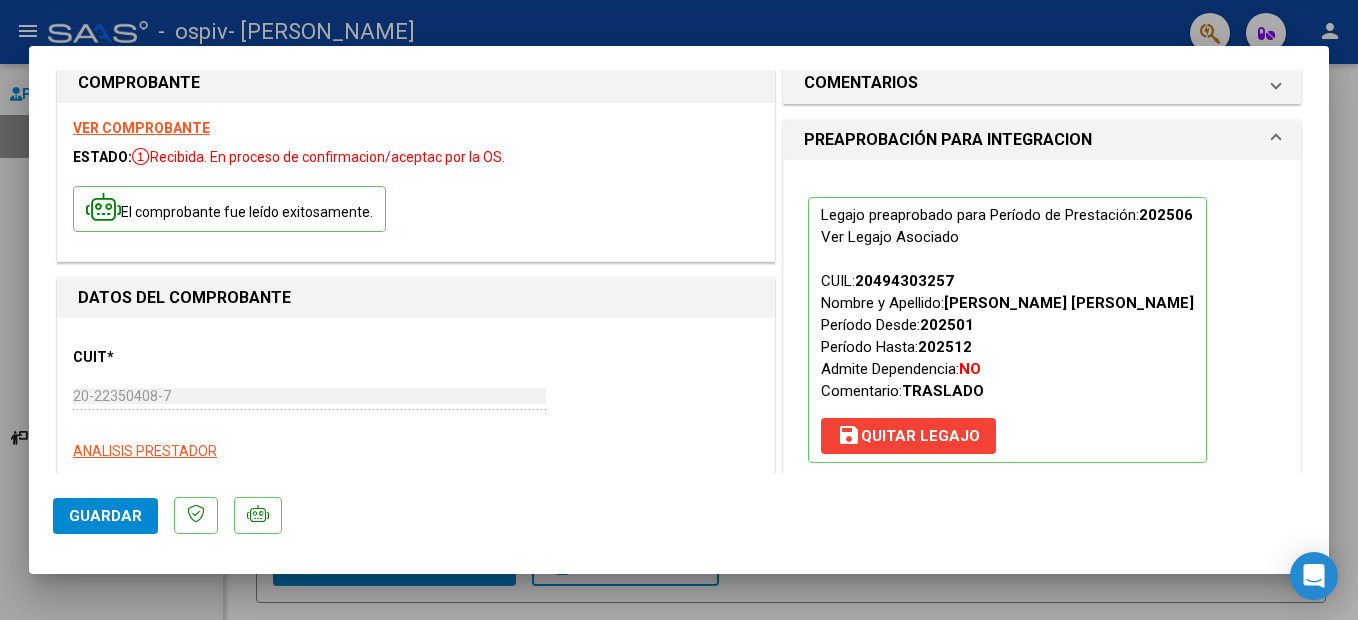 scroll, scrollTop: 0, scrollLeft: 0, axis: both 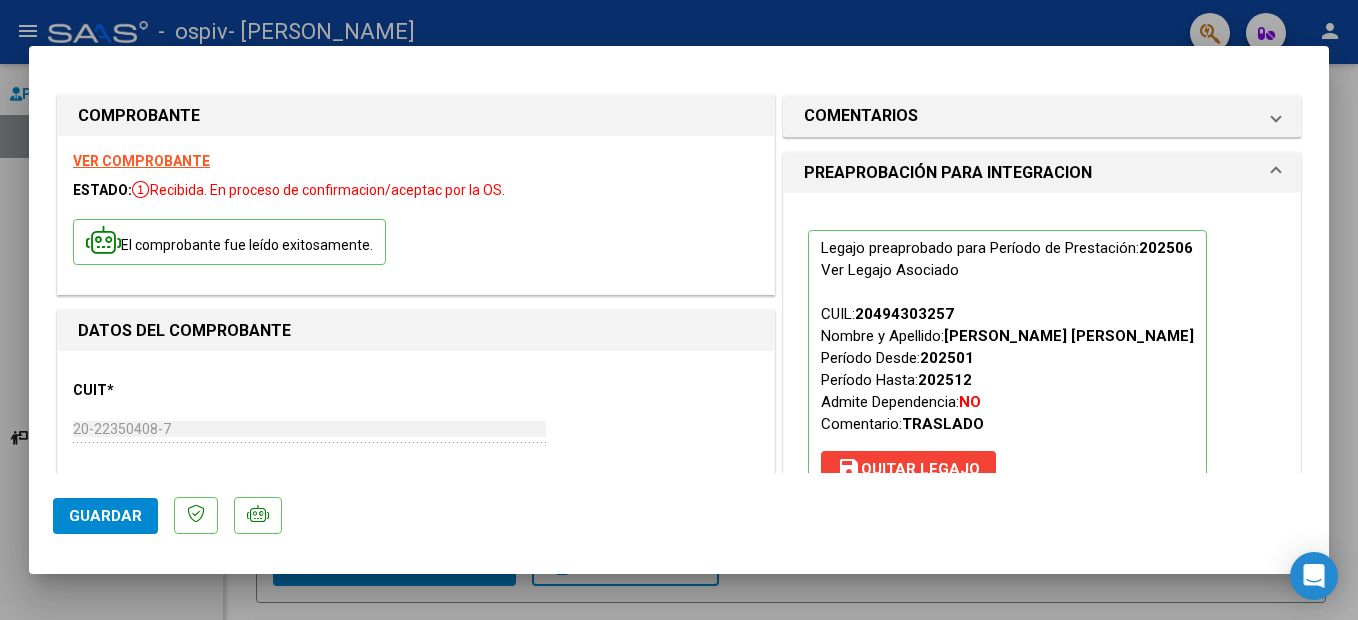 click at bounding box center [679, 310] 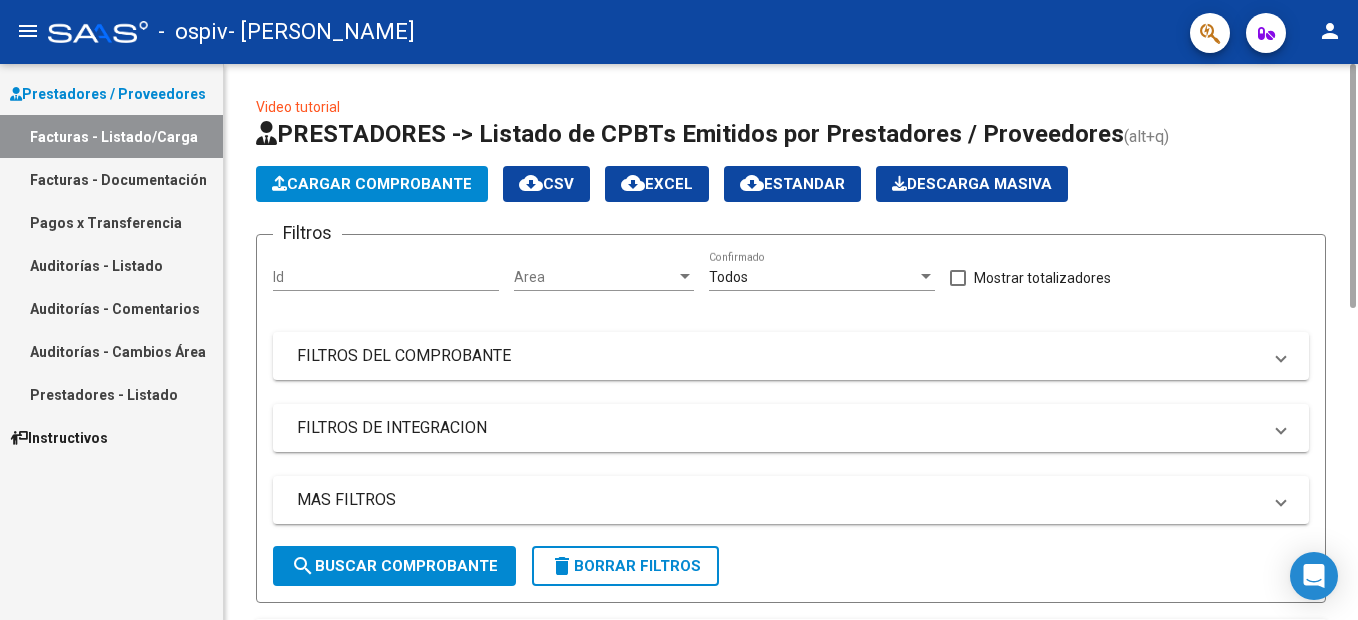 scroll, scrollTop: 709, scrollLeft: 0, axis: vertical 